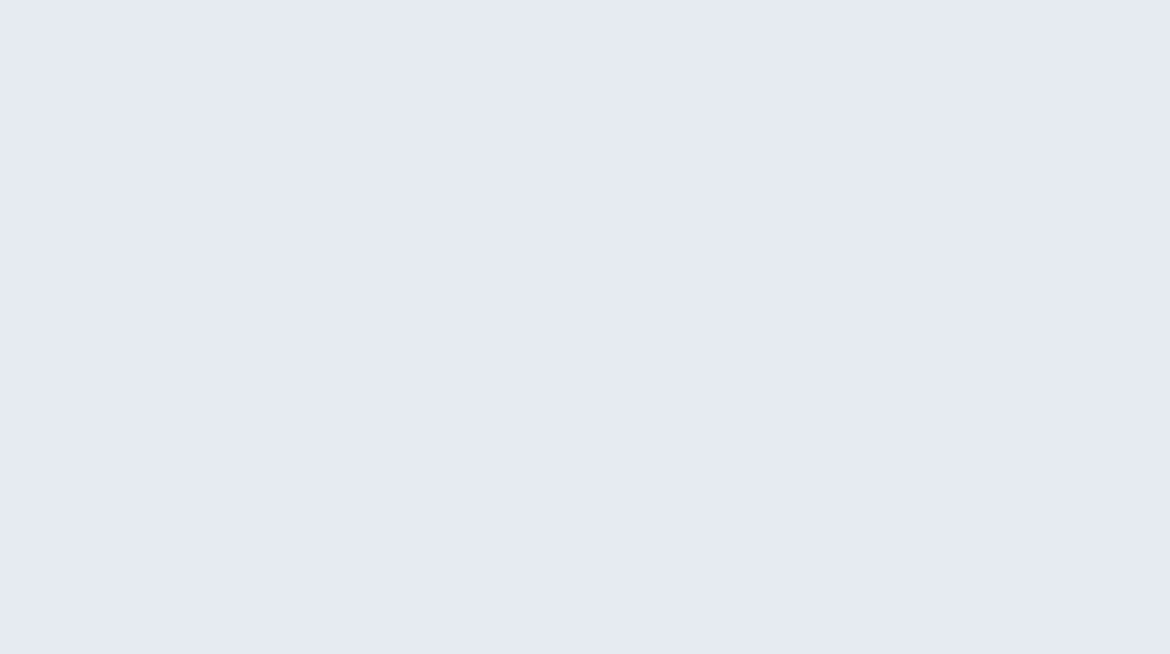 scroll, scrollTop: 0, scrollLeft: 0, axis: both 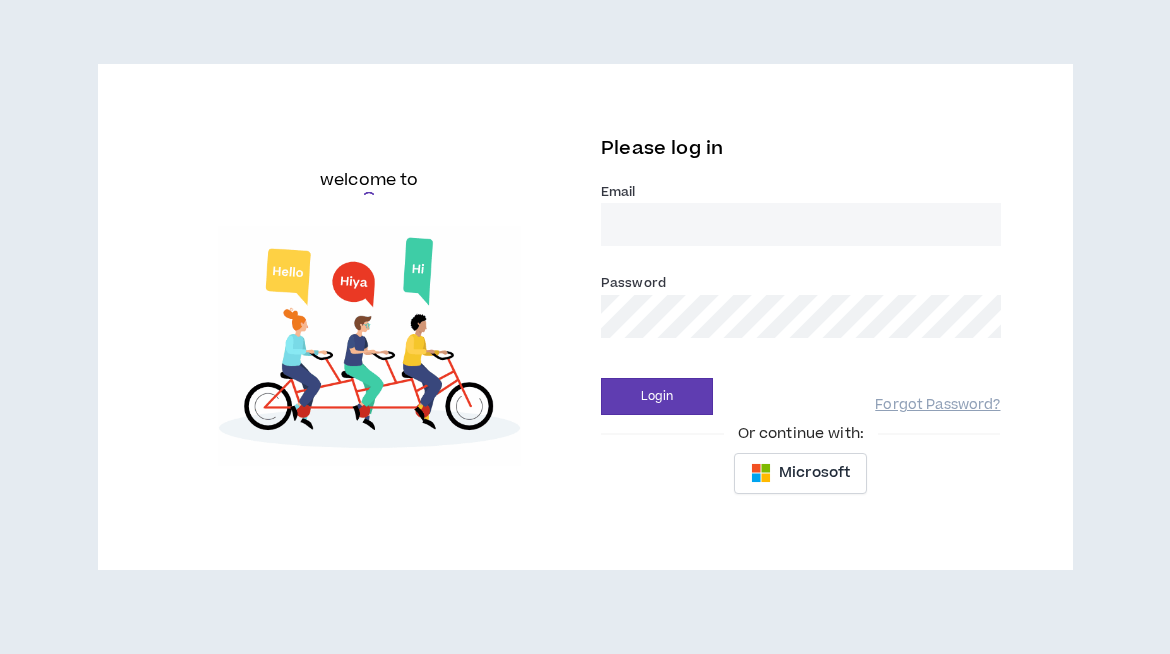 click on "Email  *" at bounding box center [801, 224] 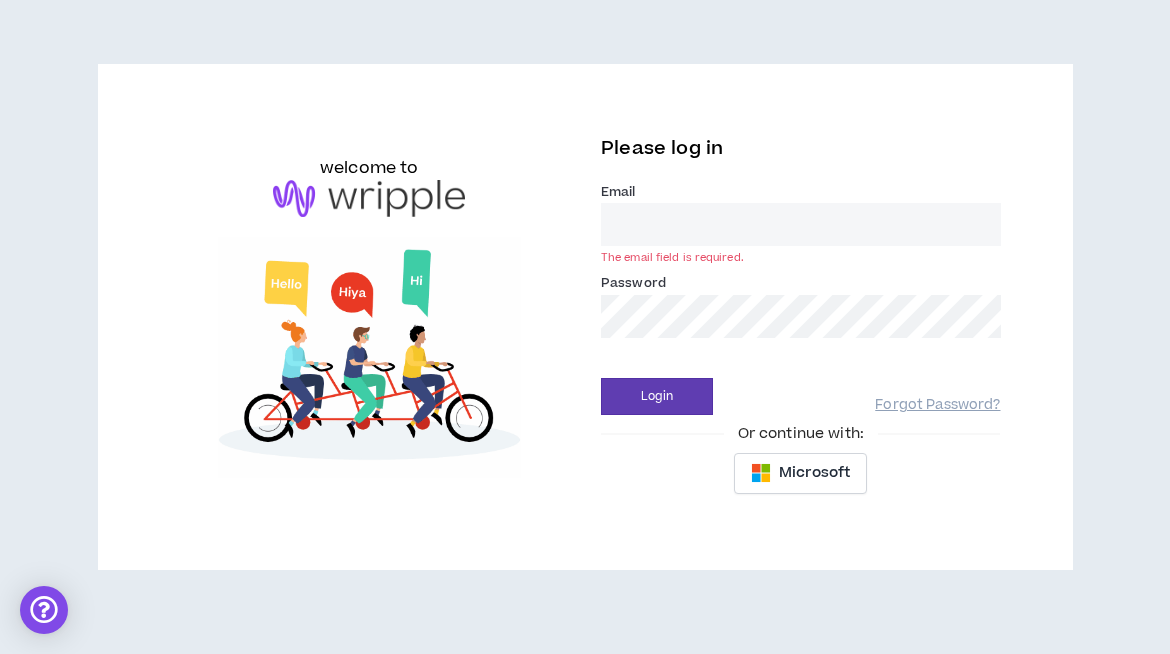 type on "[USERNAME]@[EXAMPLE].COM" 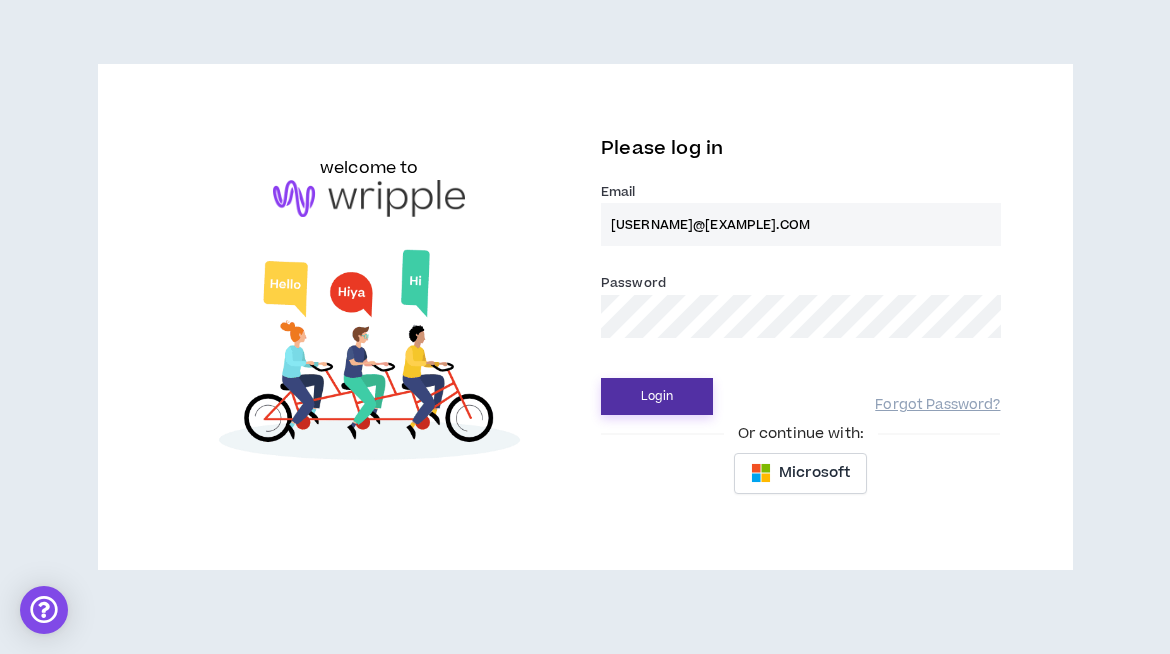 click on "Login" at bounding box center (657, 396) 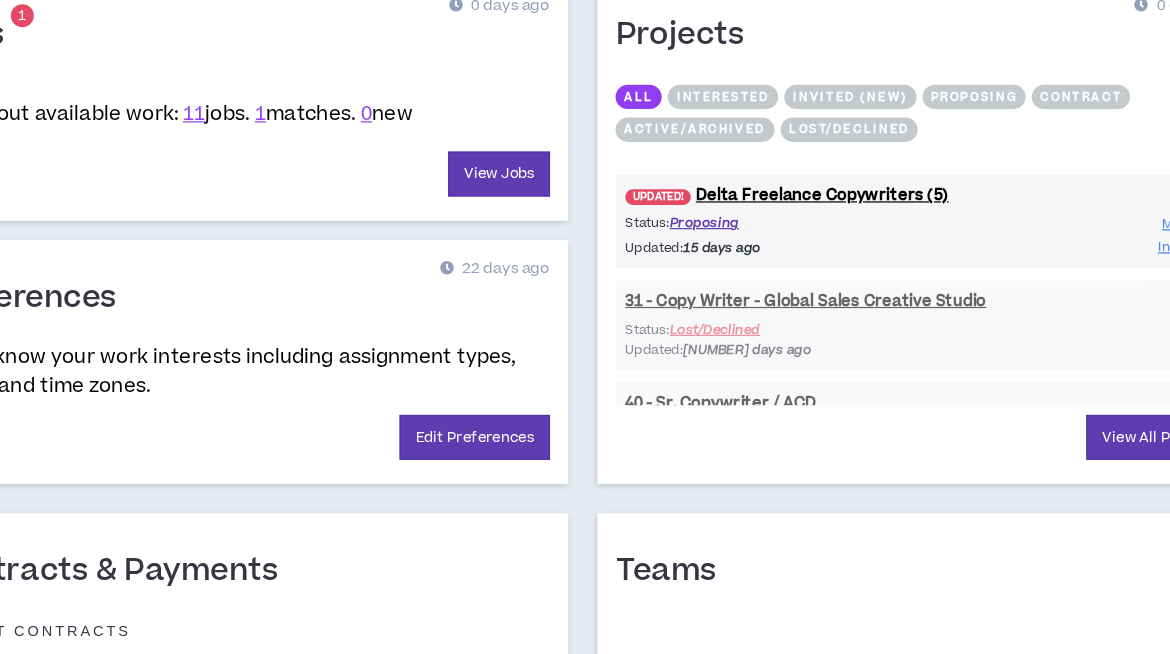 scroll, scrollTop: 842, scrollLeft: 0, axis: vertical 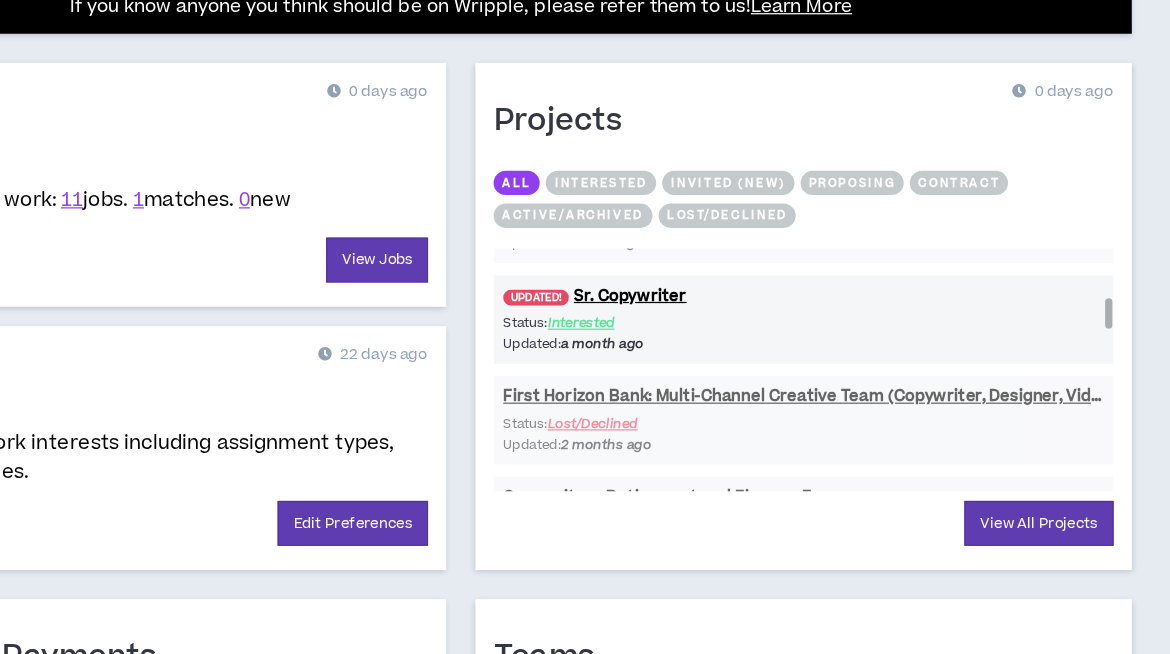 click on "UPDATED! Sr. Copywriter Status: Interested Updated: a month ago First Horizon Bank: Multi-Channel Creative Team (Copywriter, Designer, Videographer) Status: Lost/Declined Updated: 2 months ago Copywriter - Retirement and Finance Focus Status: Lost/Declined Updated: 3 months ago Part time Email Copywriting Status: Lost/Declined Updated: 3 months ago Arthritis Foundation - Newsletter Writer Status: Lost/Declined Updated: 3 months ago Jr. Copywriter - Ongoing Needs - Remote Okay Status: Lost/Declined Updated: 3 months ago Banking/Financial Services Copywriter Status: Lost/Declined Updated: 8 months ago UPDATED! Creative Concept for Digital & Video Status: Interested" at bounding box center (867, 719) 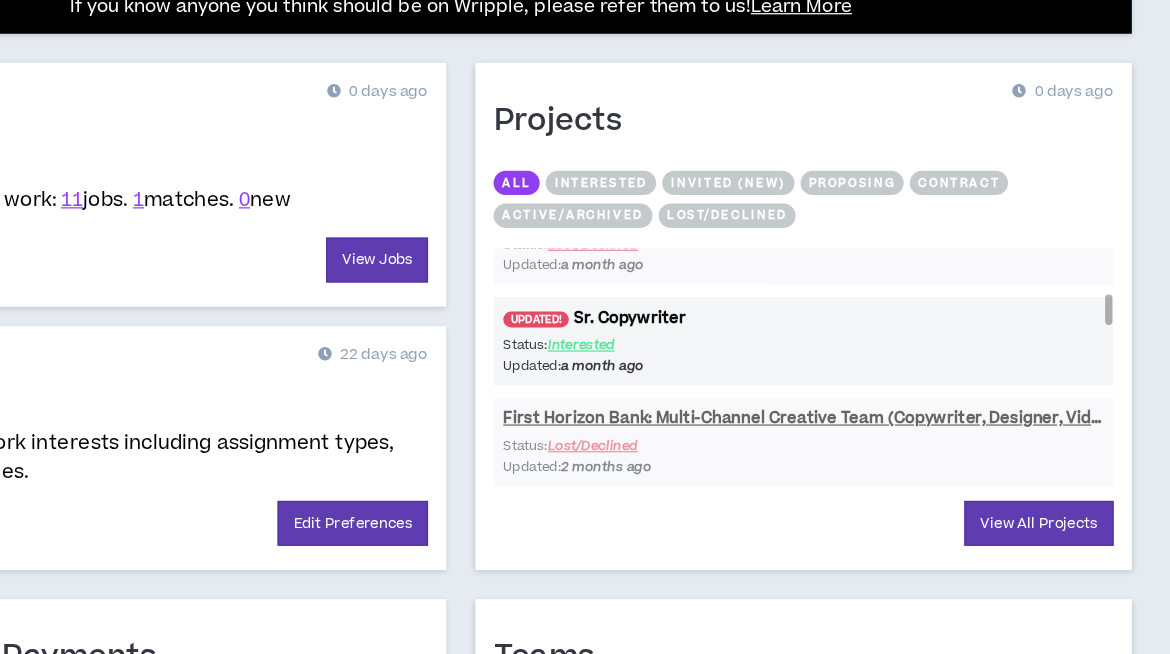 click on "UPDATED! Sr. Copywriter" at bounding box center [867, 300] 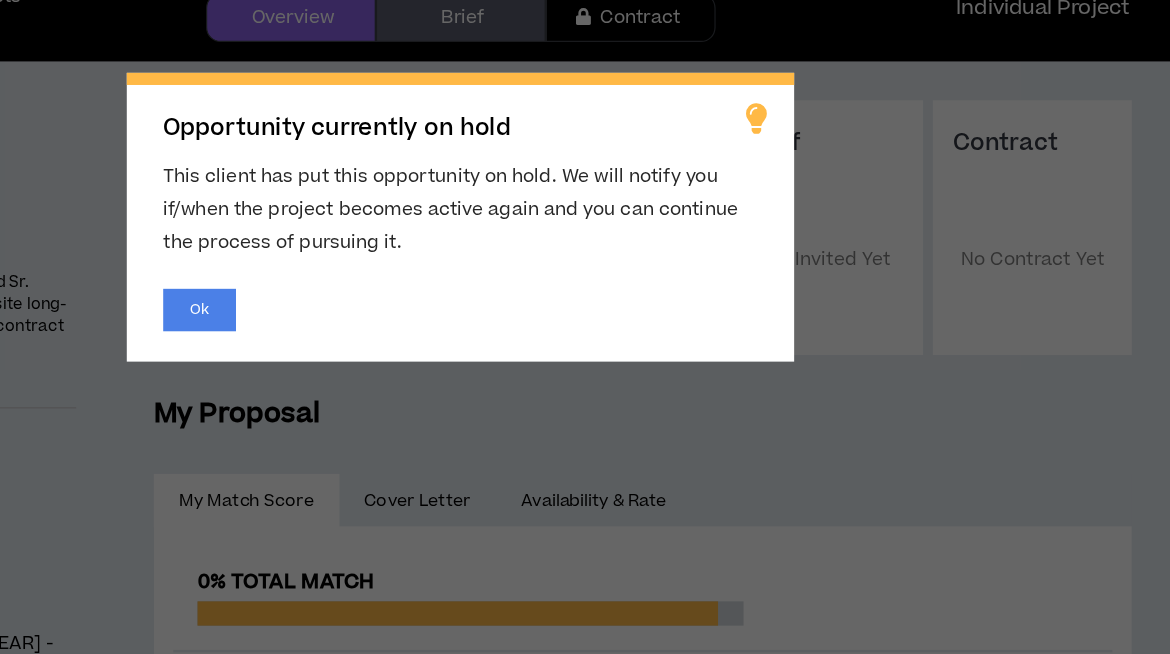 scroll, scrollTop: 719, scrollLeft: 0, axis: vertical 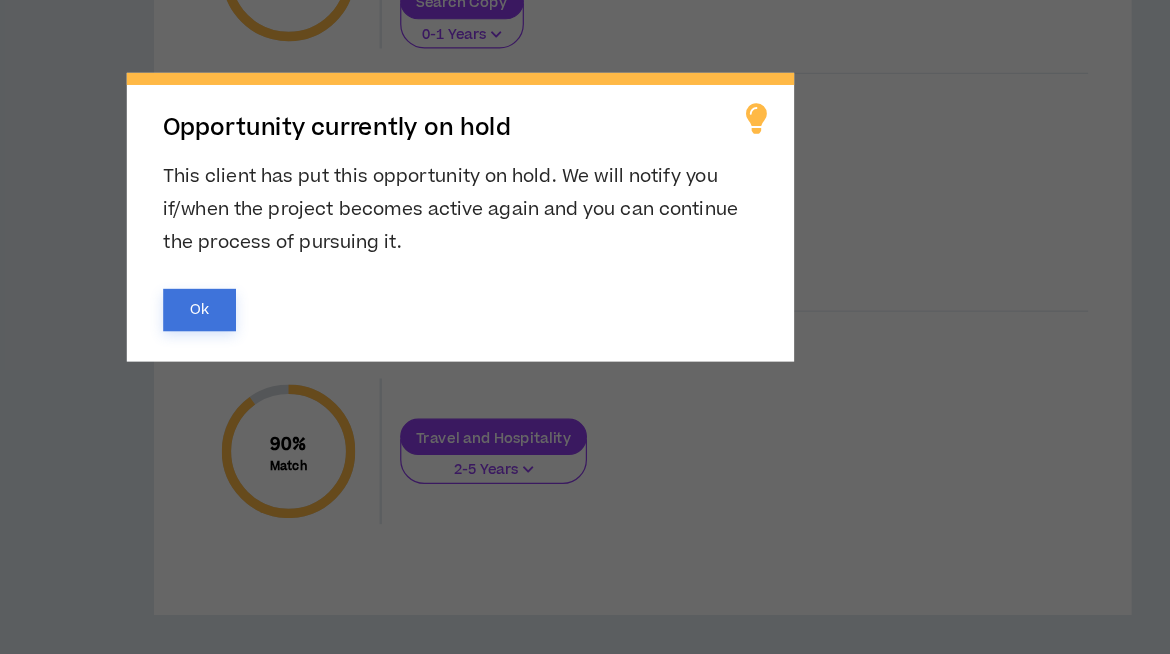 click on "Ok" at bounding box center (370, 370) 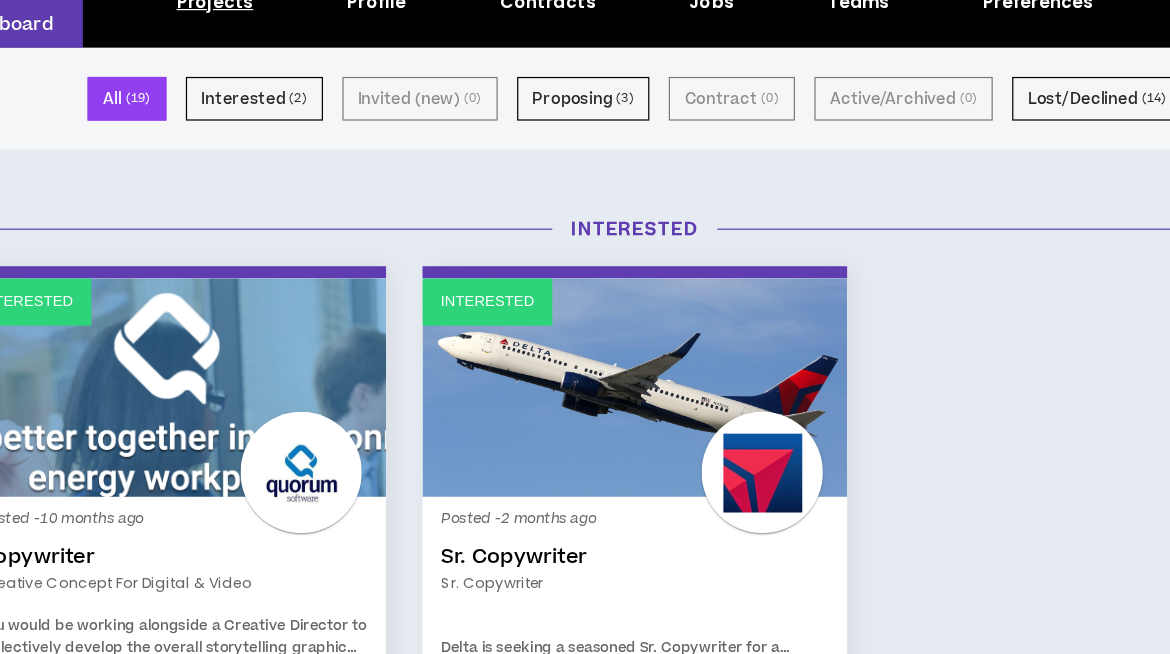 scroll, scrollTop: 0, scrollLeft: 0, axis: both 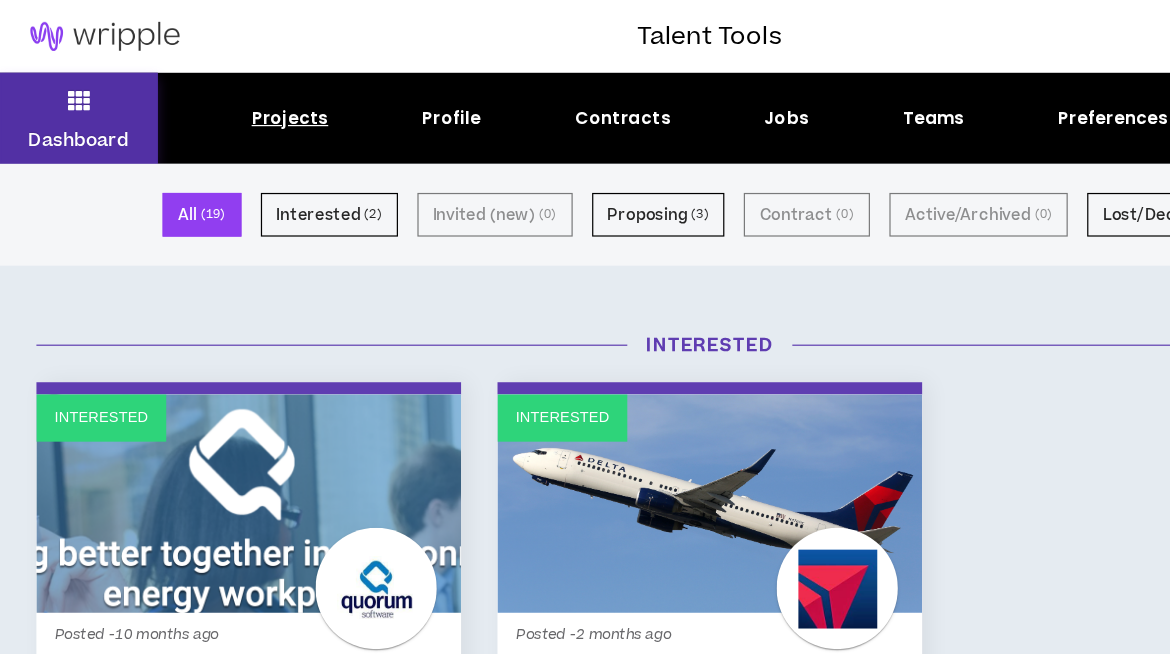 click at bounding box center (65, 83) 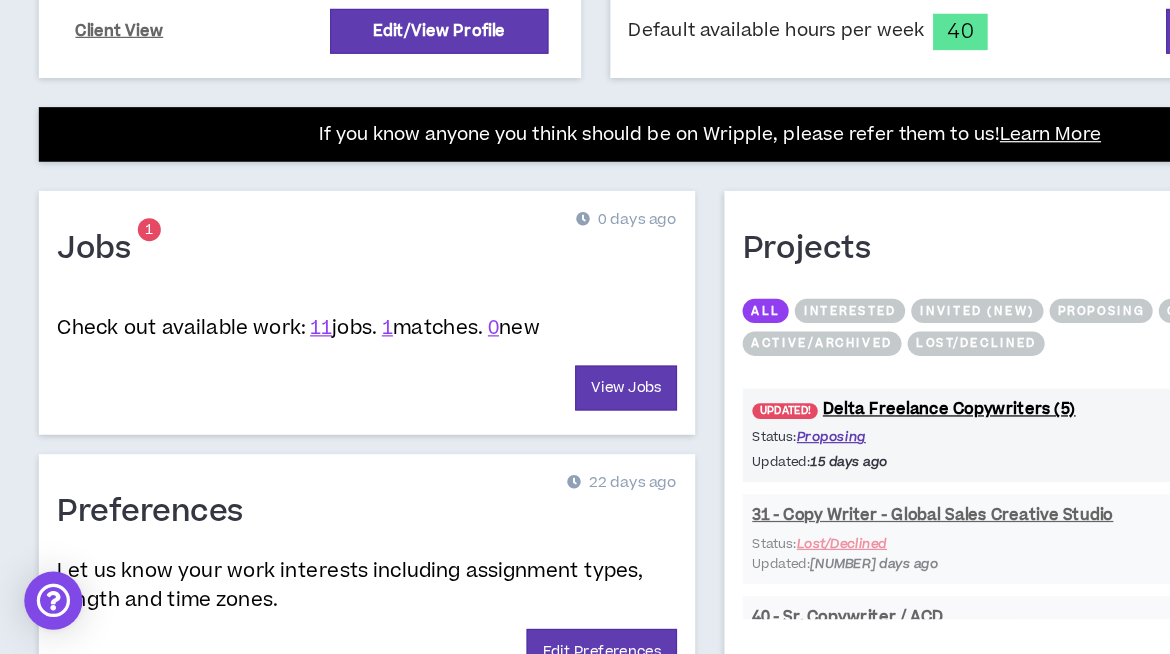 scroll, scrollTop: 668, scrollLeft: 0, axis: vertical 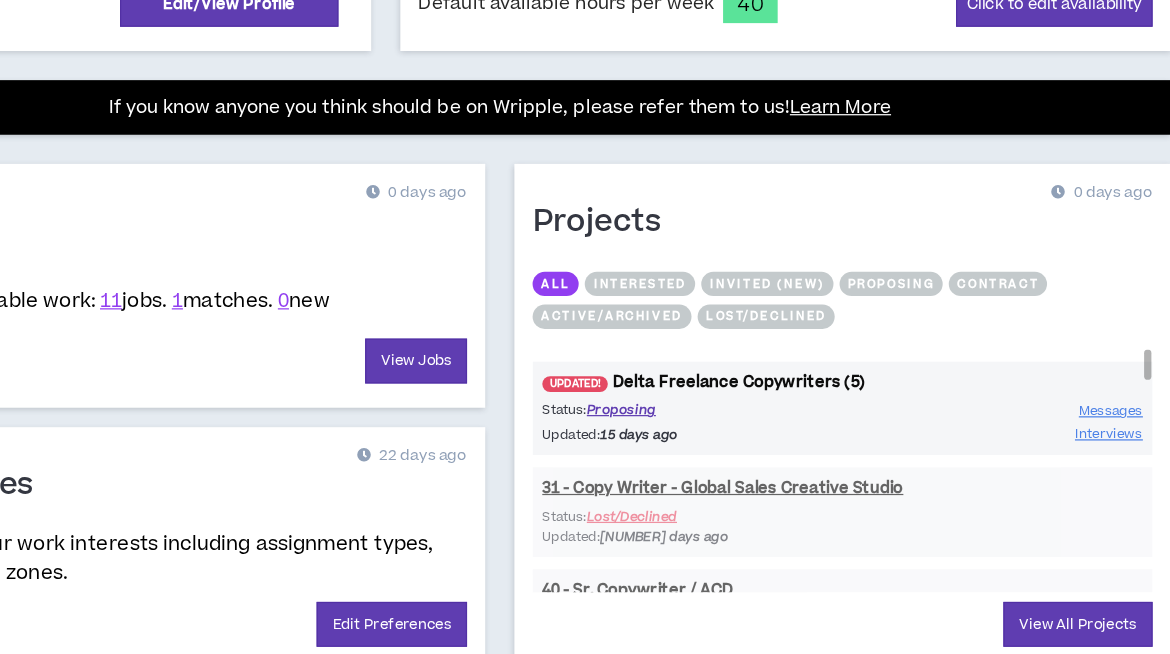 click on "UPDATED! Delta Freelance Copywriters (5)" at bounding box center (867, 430) 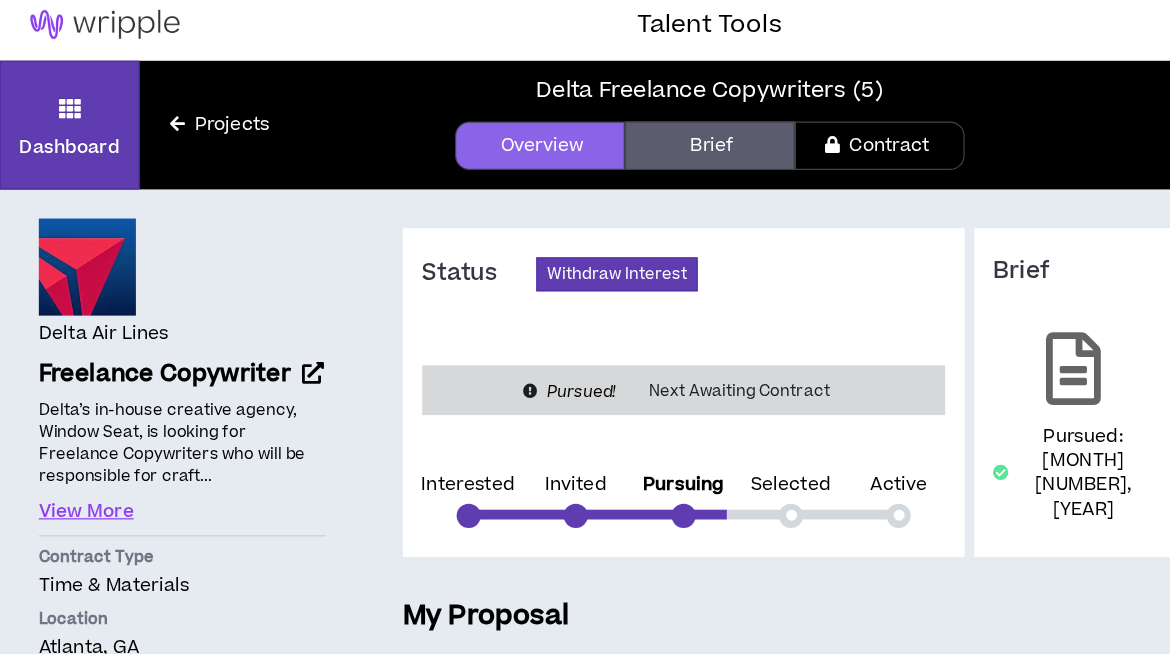 scroll, scrollTop: 0, scrollLeft: 0, axis: both 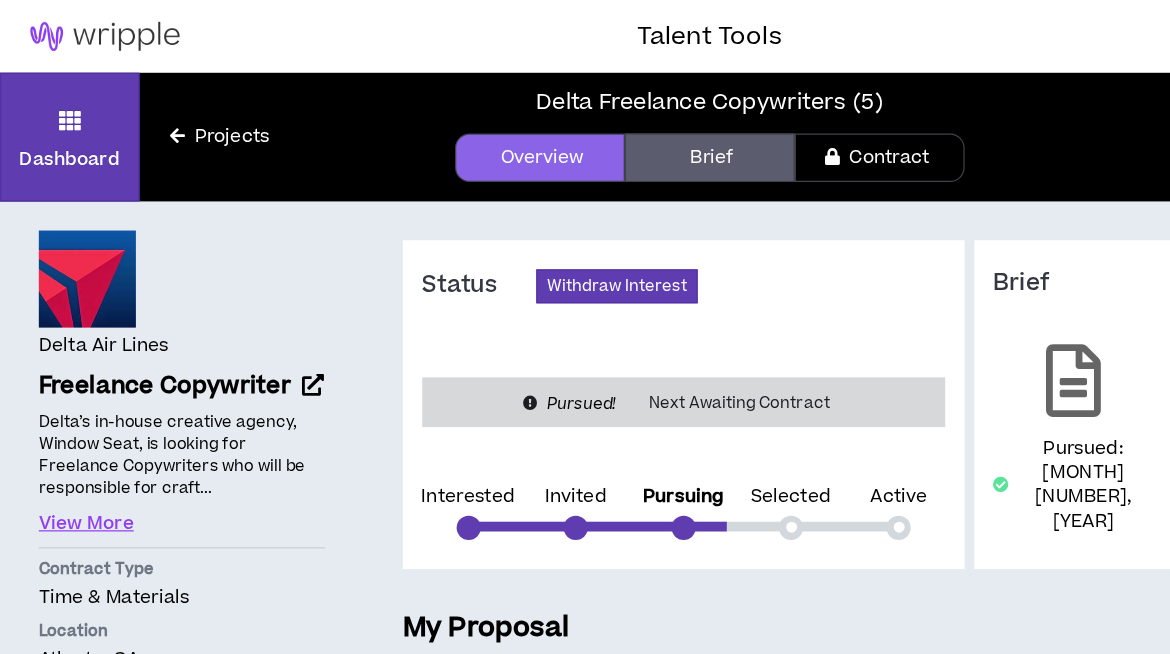 click on "Projects" at bounding box center [181, 113] 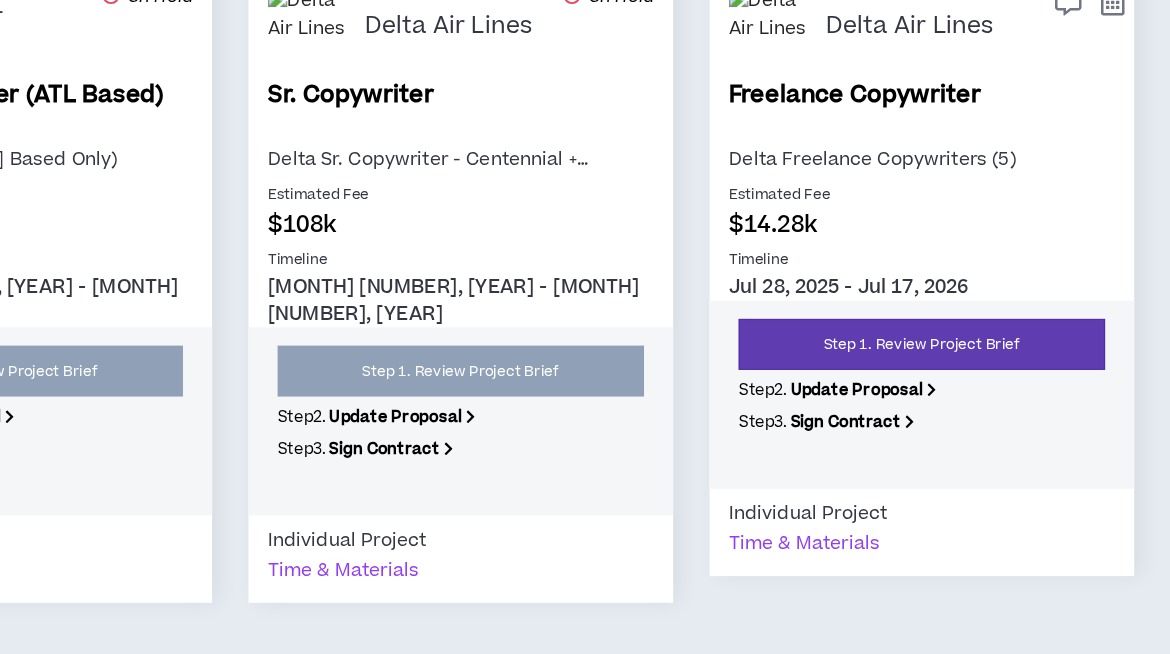 scroll, scrollTop: 1102, scrollLeft: 0, axis: vertical 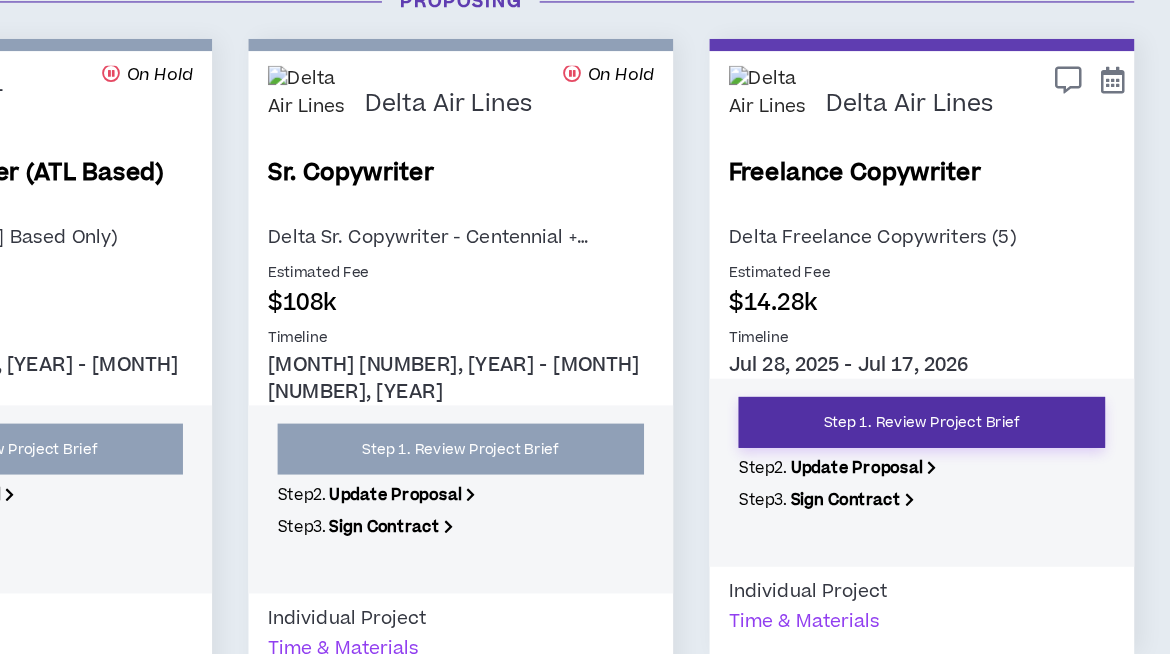 click on "Step 1. Review Project Brief" at bounding box center (965, 348) 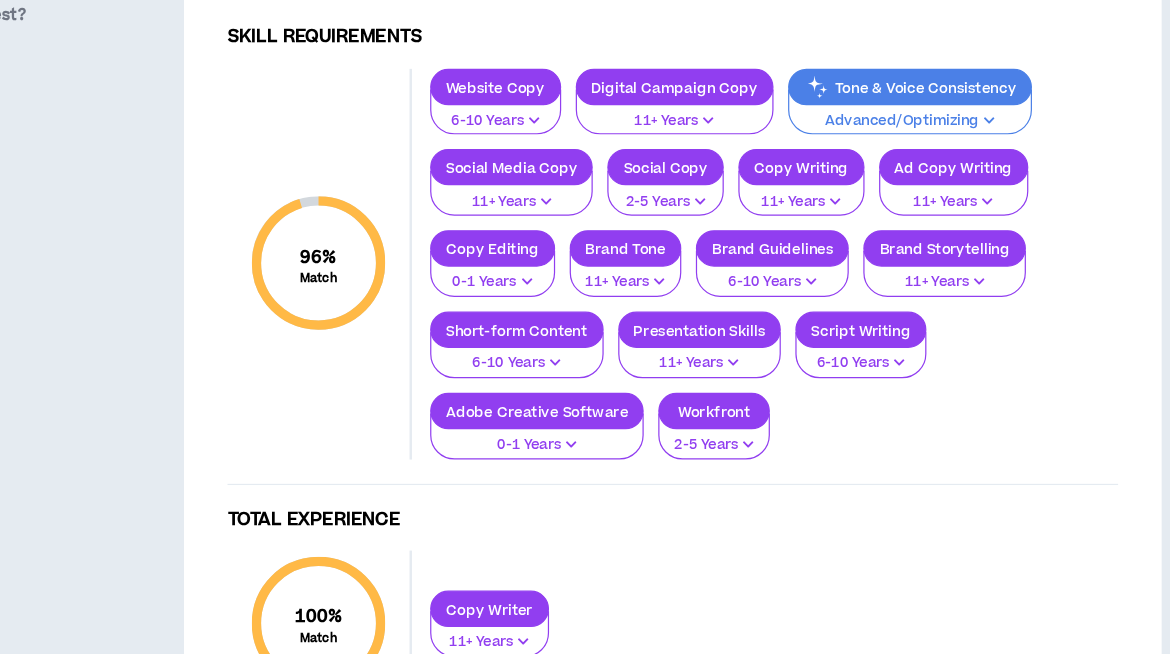 scroll, scrollTop: 684, scrollLeft: 0, axis: vertical 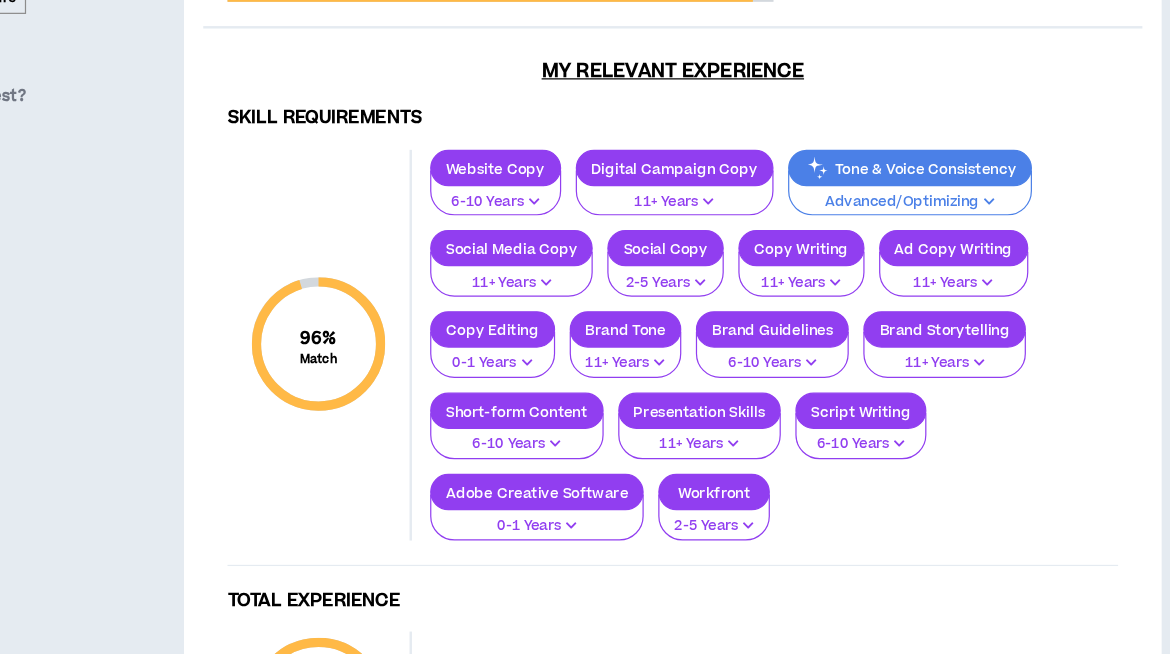 click at bounding box center (995, 215) 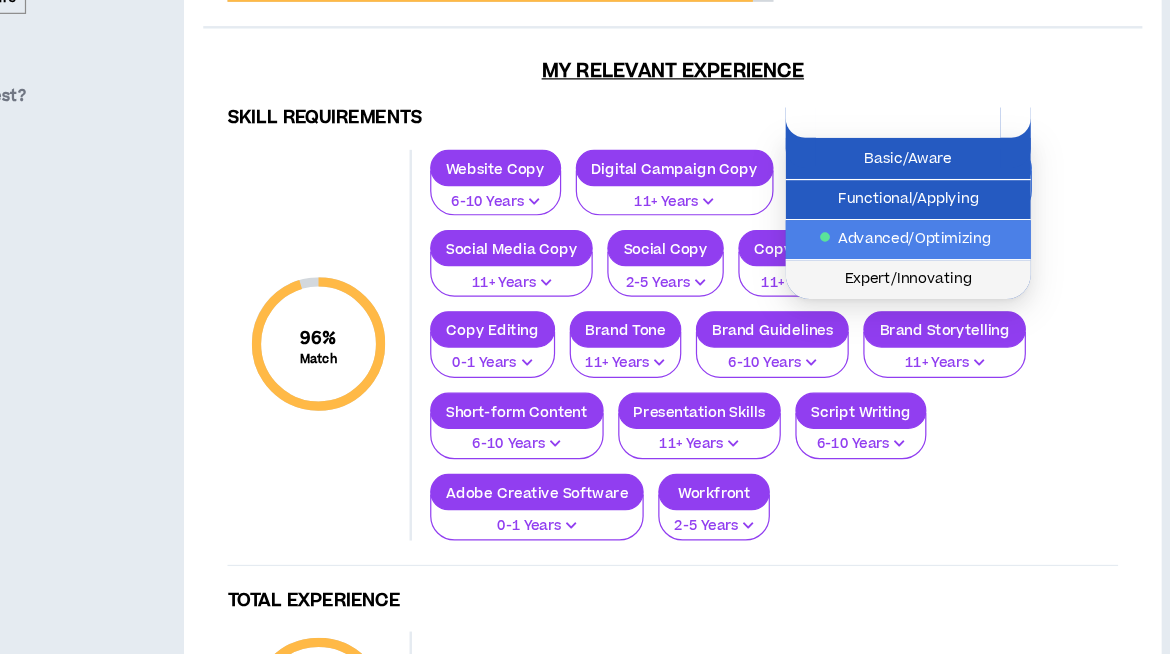 click on "Expert/Innovating" at bounding box center [929, 280] 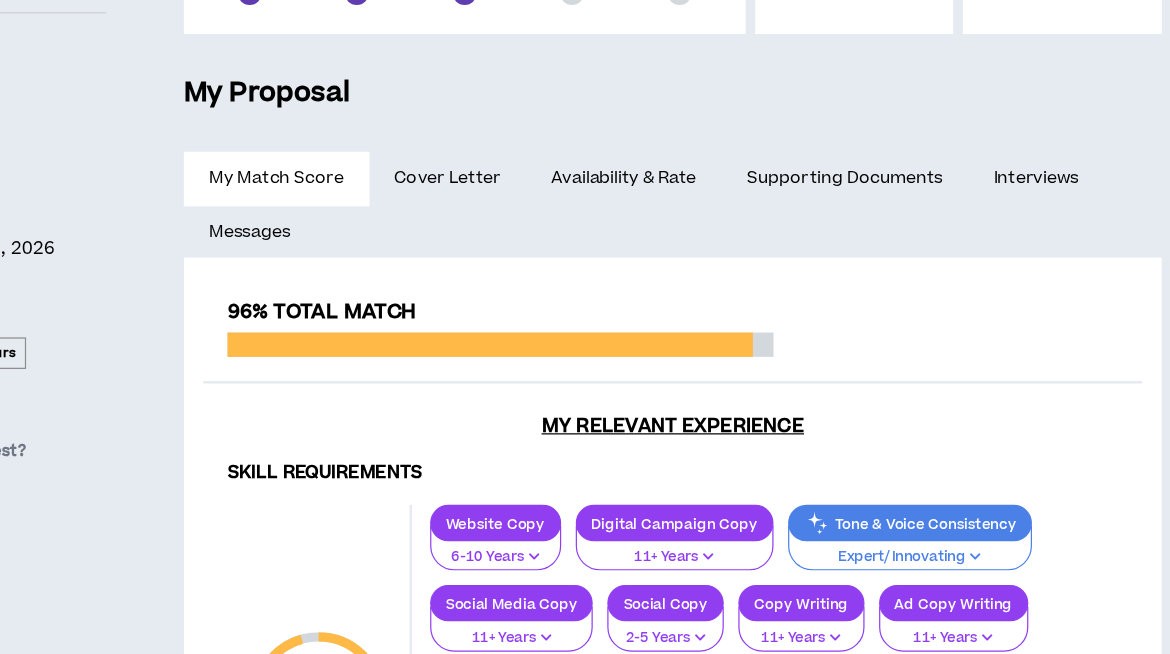 scroll, scrollTop: 434, scrollLeft: 0, axis: vertical 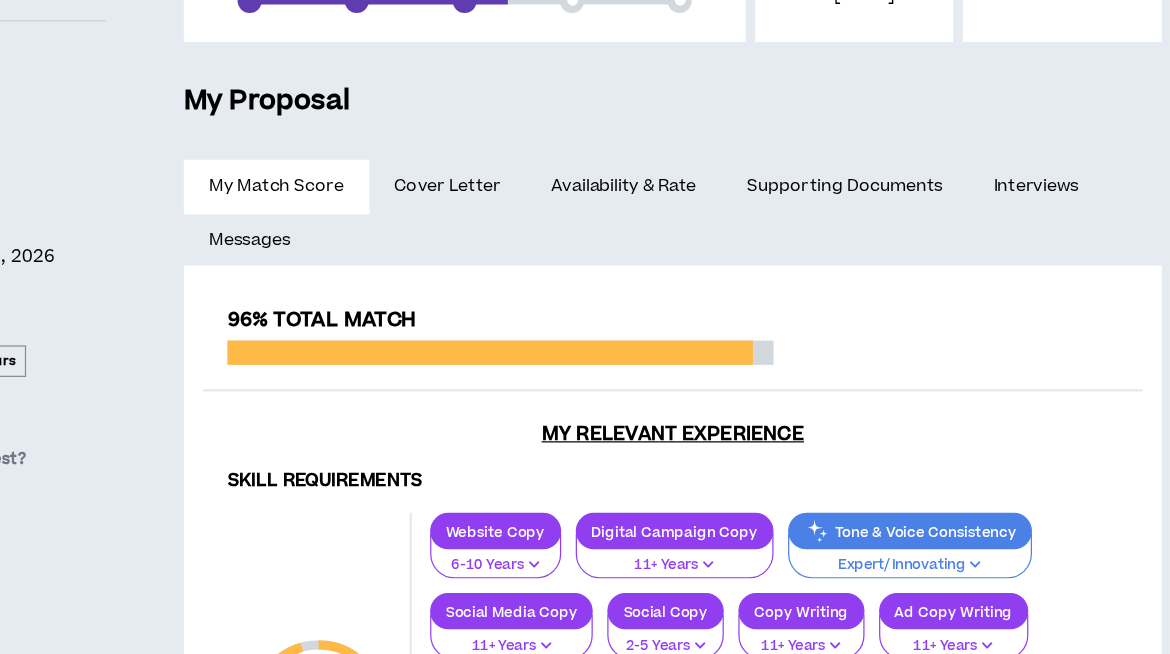 click on "Cover Letter" at bounding box center [549, 154] 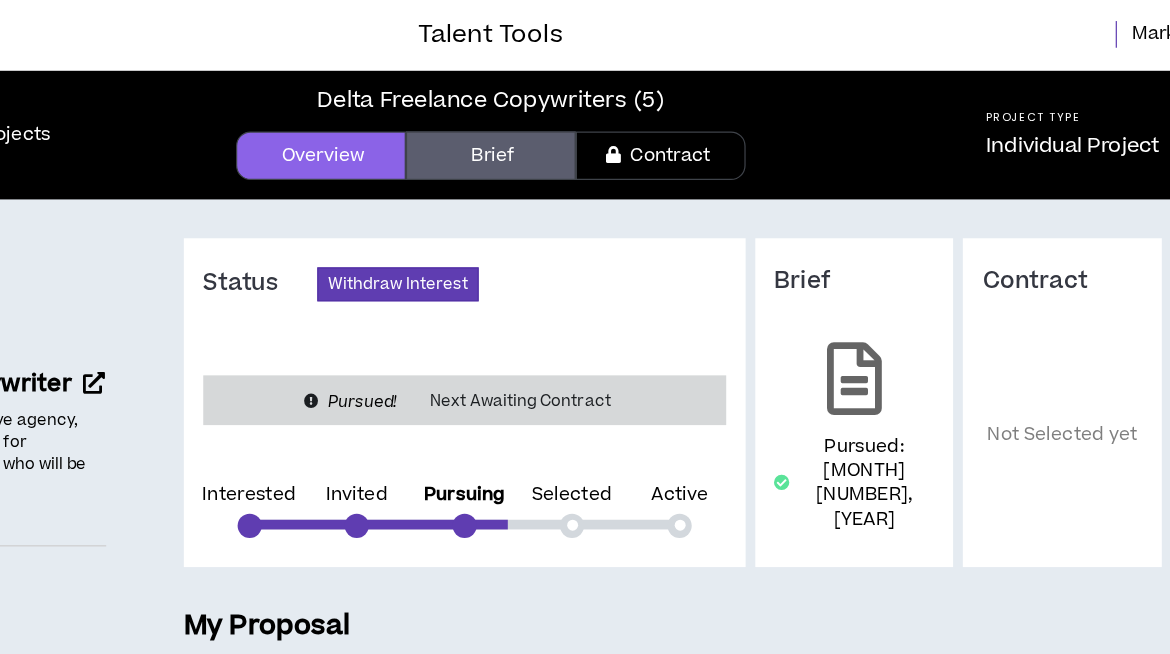 scroll, scrollTop: 0, scrollLeft: 0, axis: both 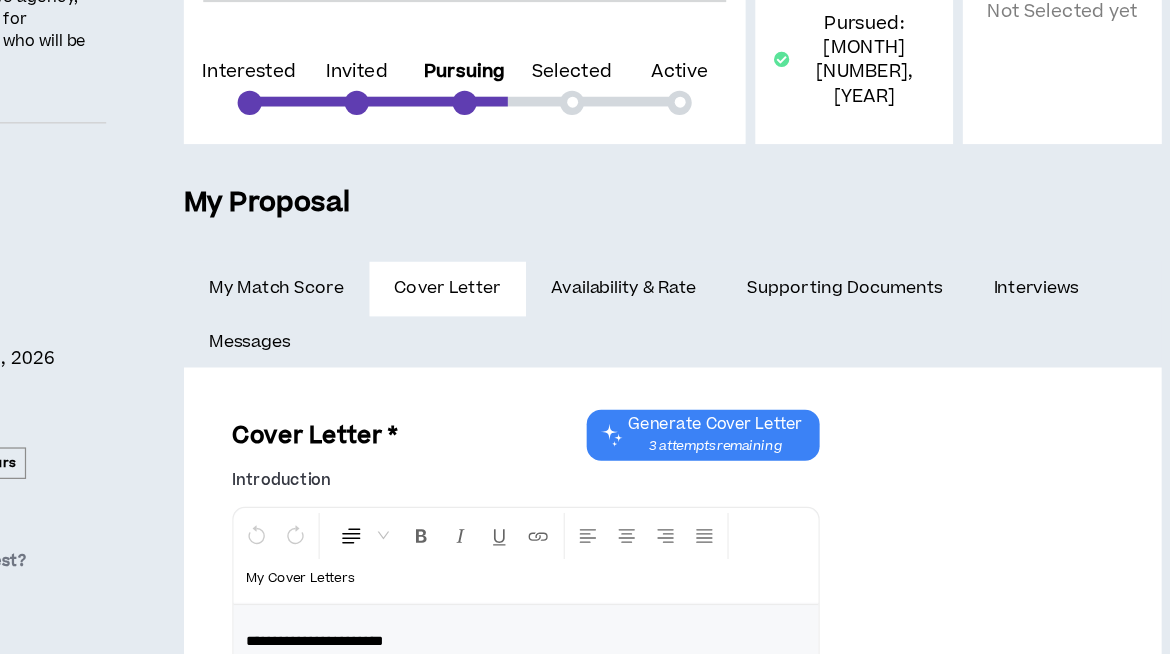 click on "Availability & Rate" at bounding box center (694, 238) 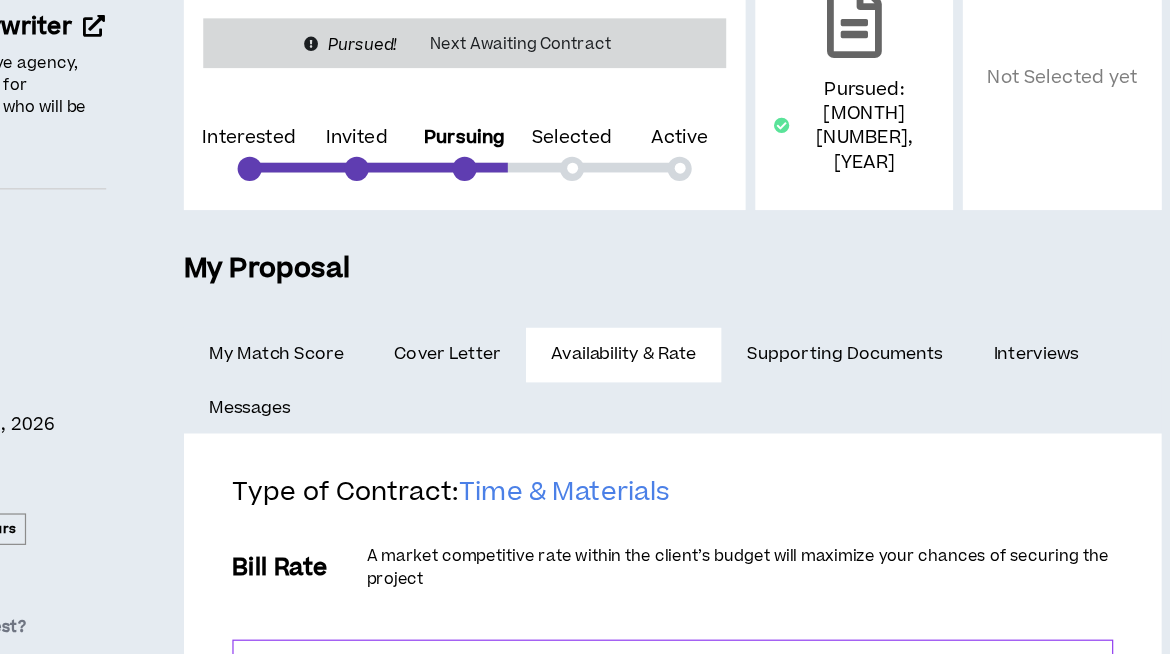 scroll, scrollTop: 291, scrollLeft: 0, axis: vertical 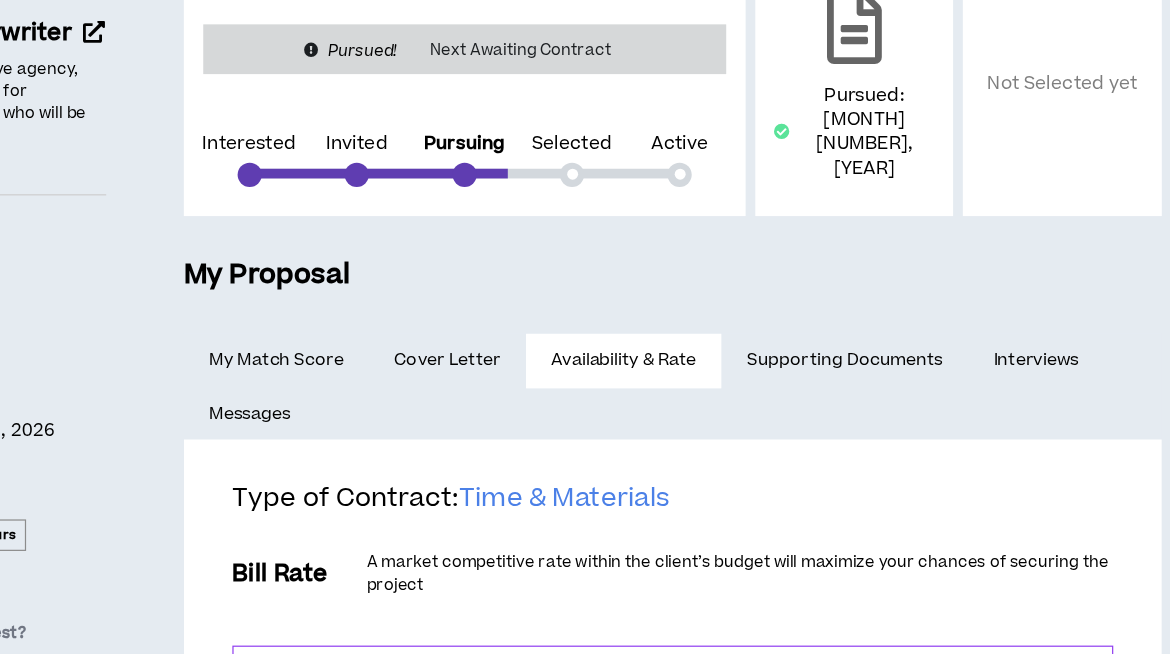 click on "Supporting Documents" at bounding box center (876, 297) 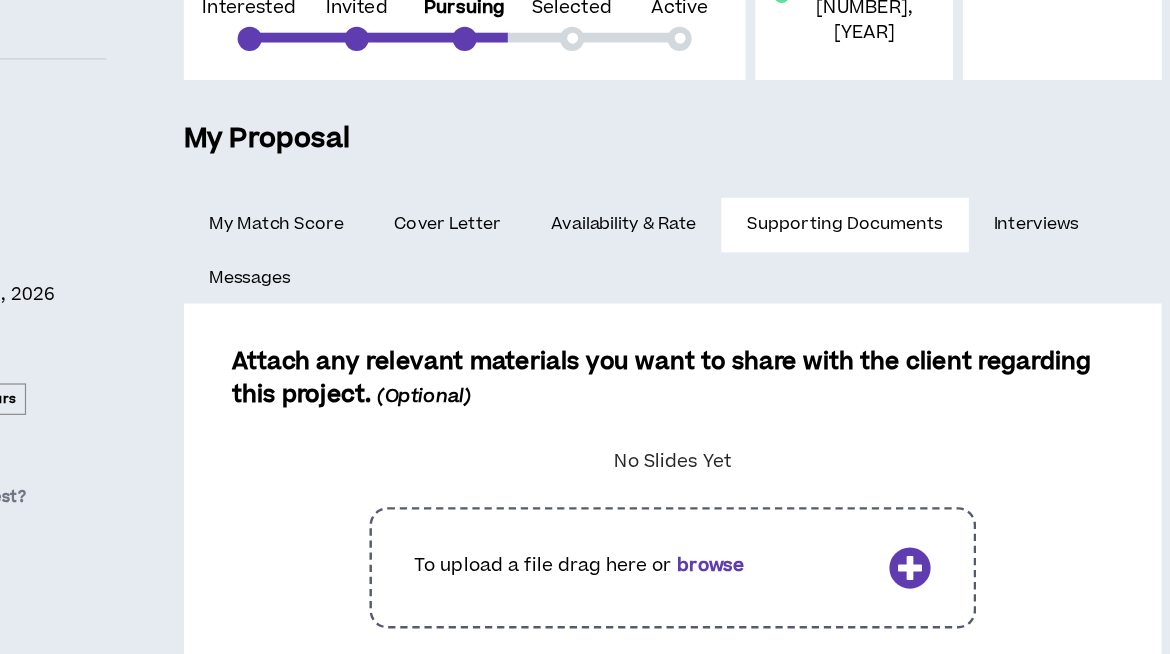 scroll, scrollTop: 398, scrollLeft: 0, axis: vertical 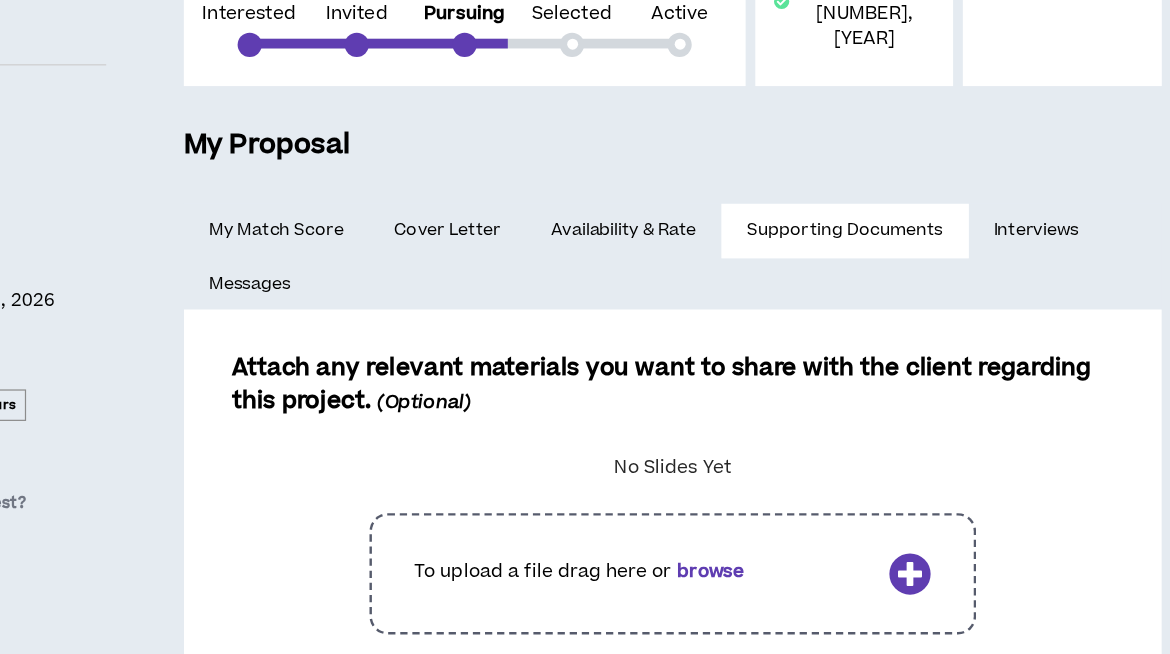 click on "Interviews" at bounding box center [1037, 190] 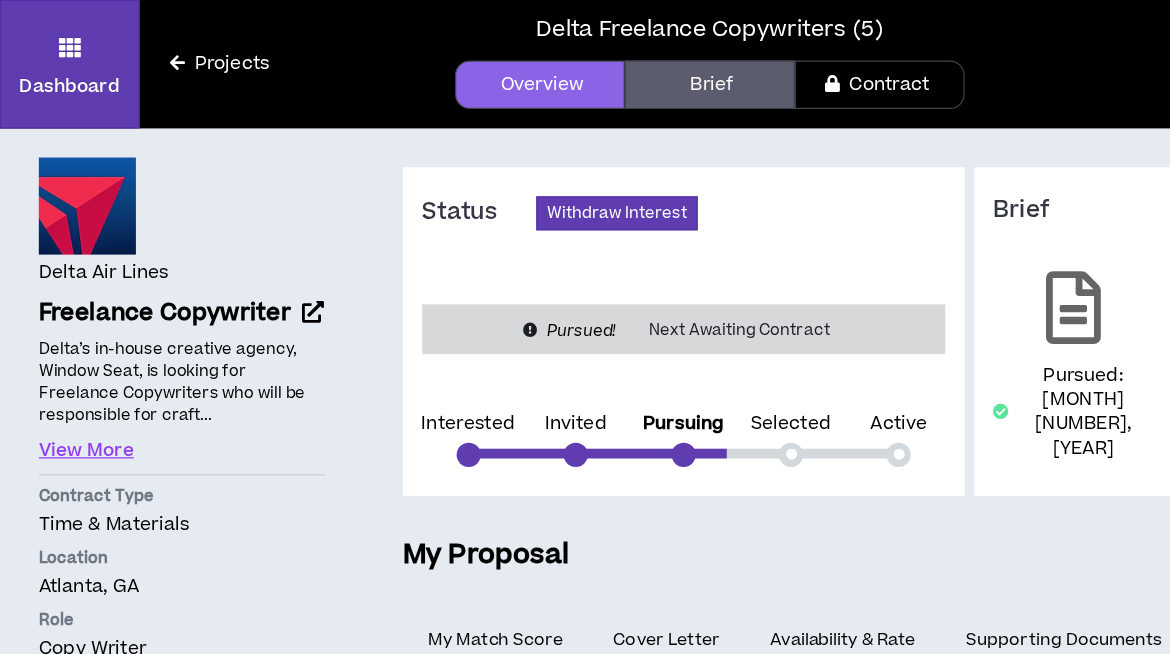 scroll, scrollTop: 0, scrollLeft: 0, axis: both 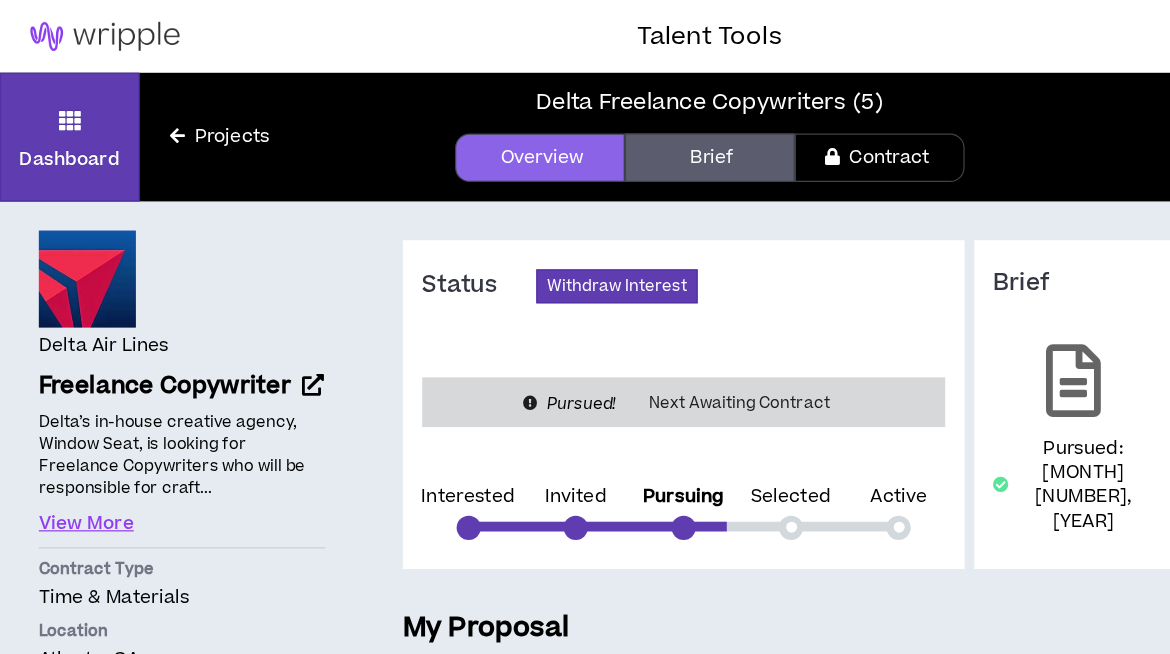 click on "Projects" at bounding box center [181, 113] 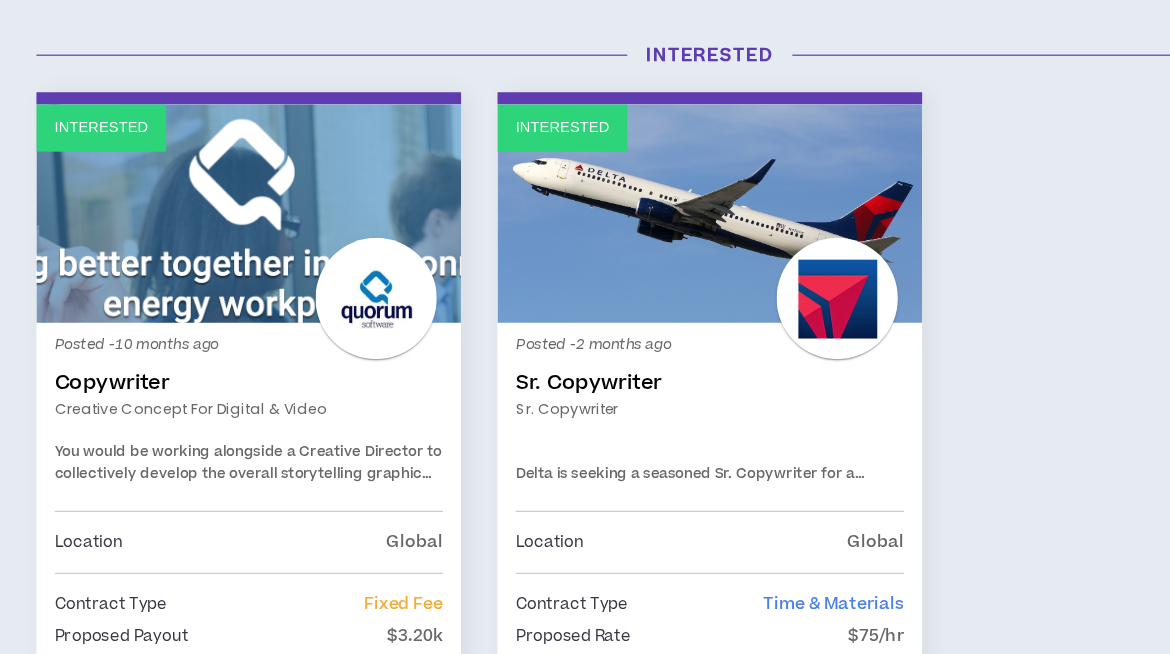 scroll, scrollTop: 0, scrollLeft: 0, axis: both 